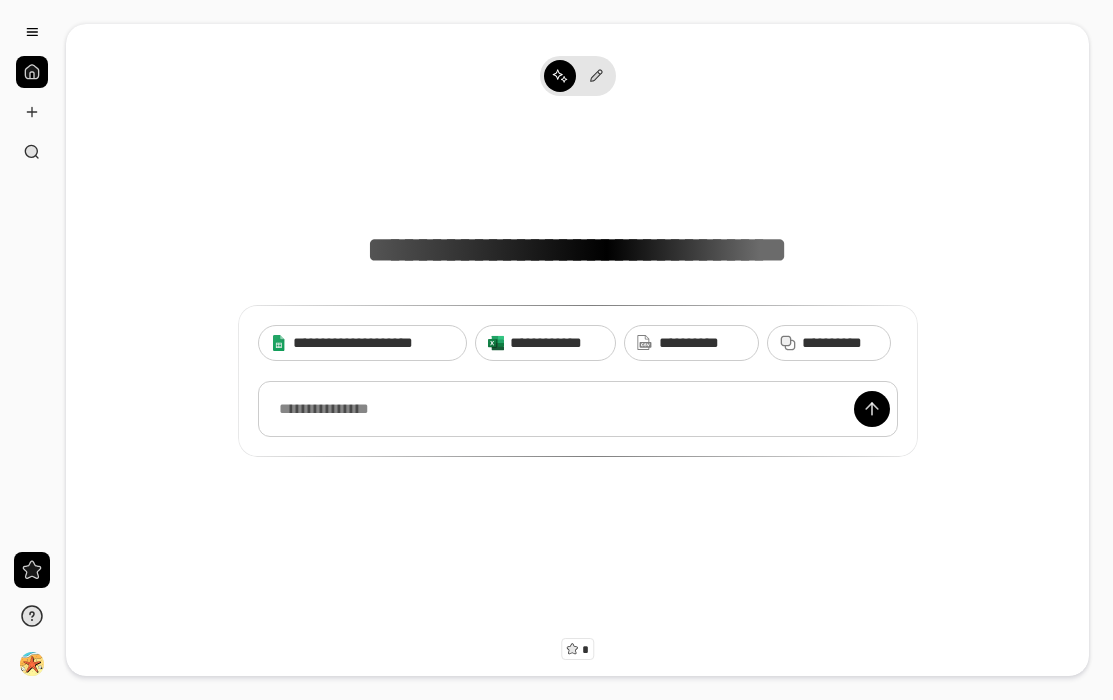 scroll, scrollTop: 0, scrollLeft: 0, axis: both 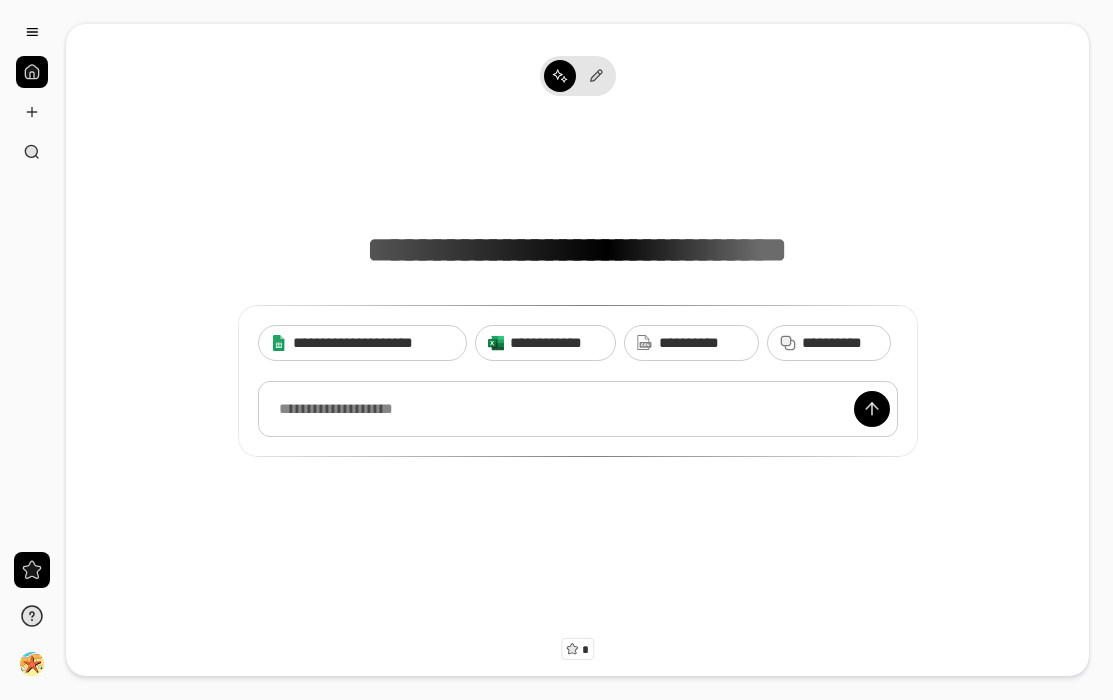 click at bounding box center [578, 409] 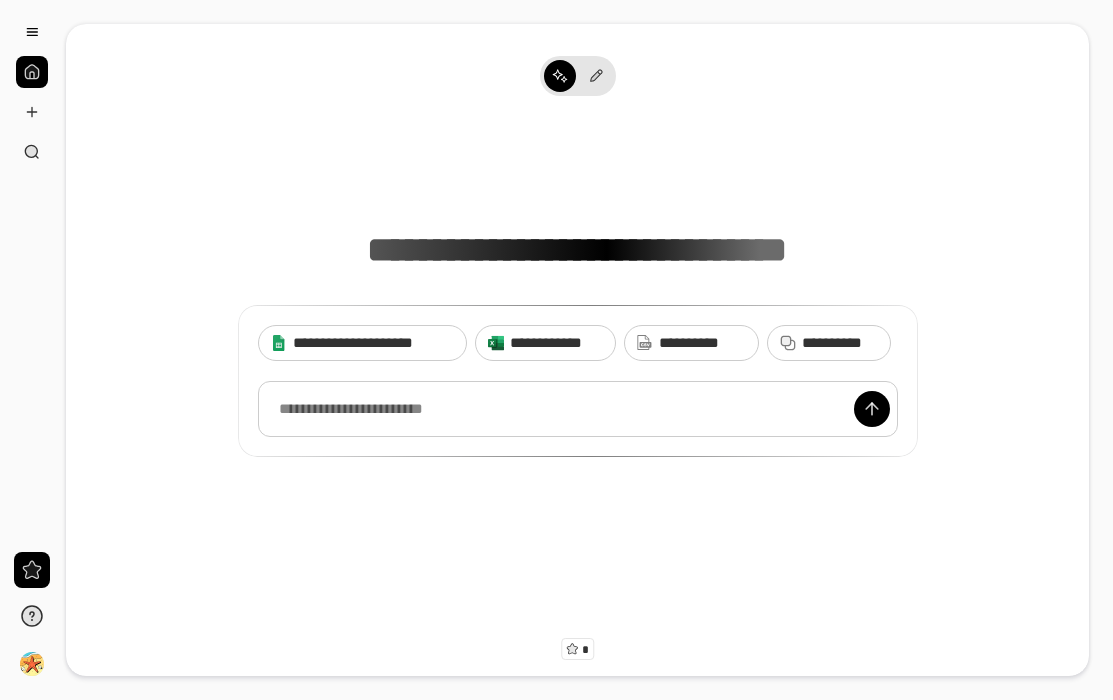 click at bounding box center [578, 409] 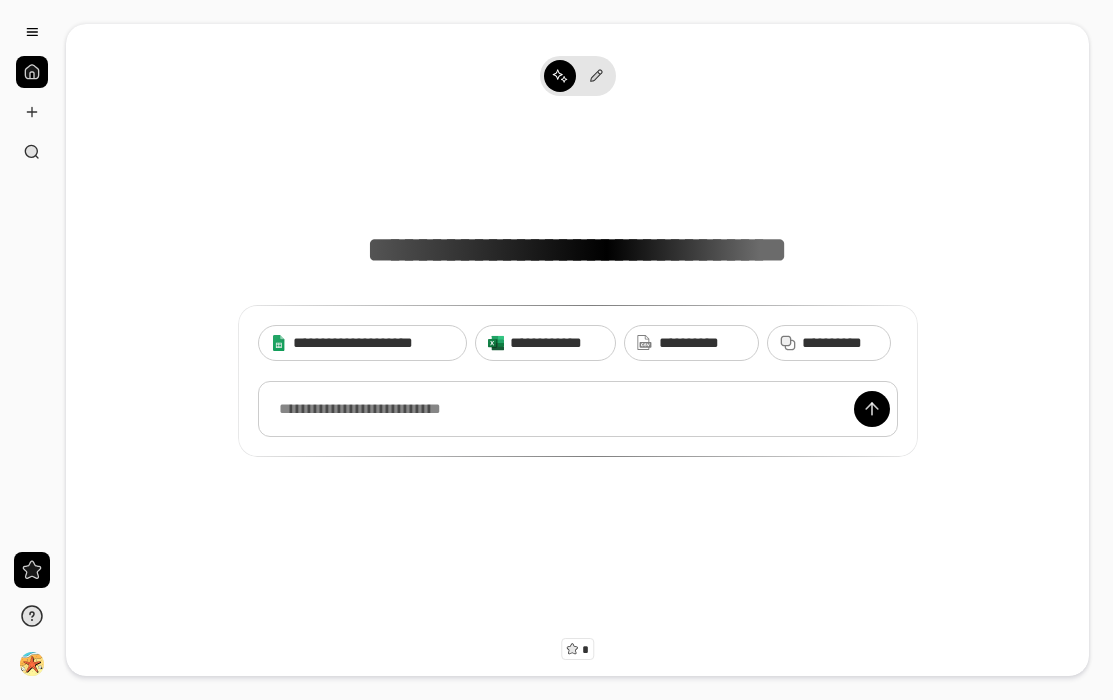 scroll, scrollTop: 0, scrollLeft: 0, axis: both 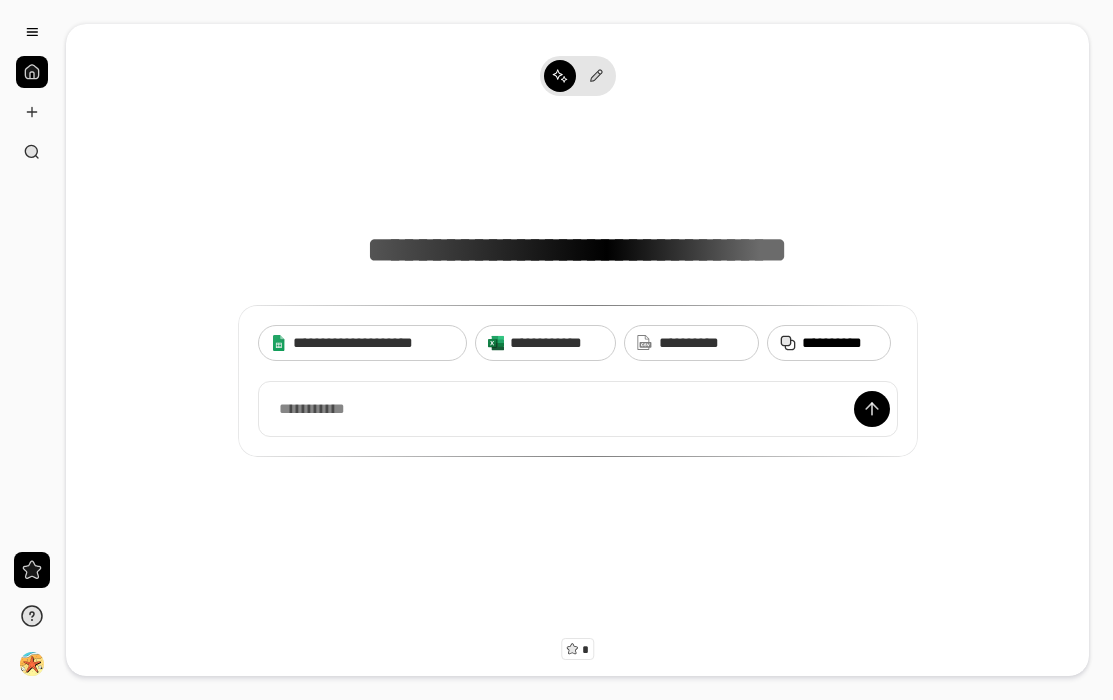 click on "[PHONE]" at bounding box center (840, 343) 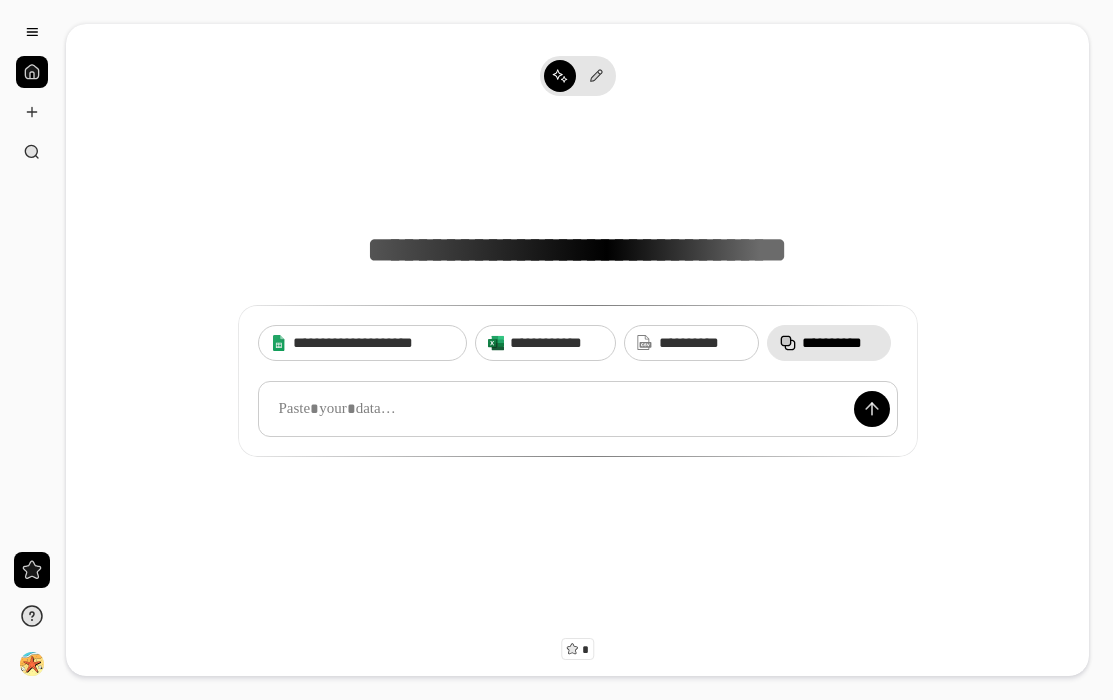 click at bounding box center [578, 409] 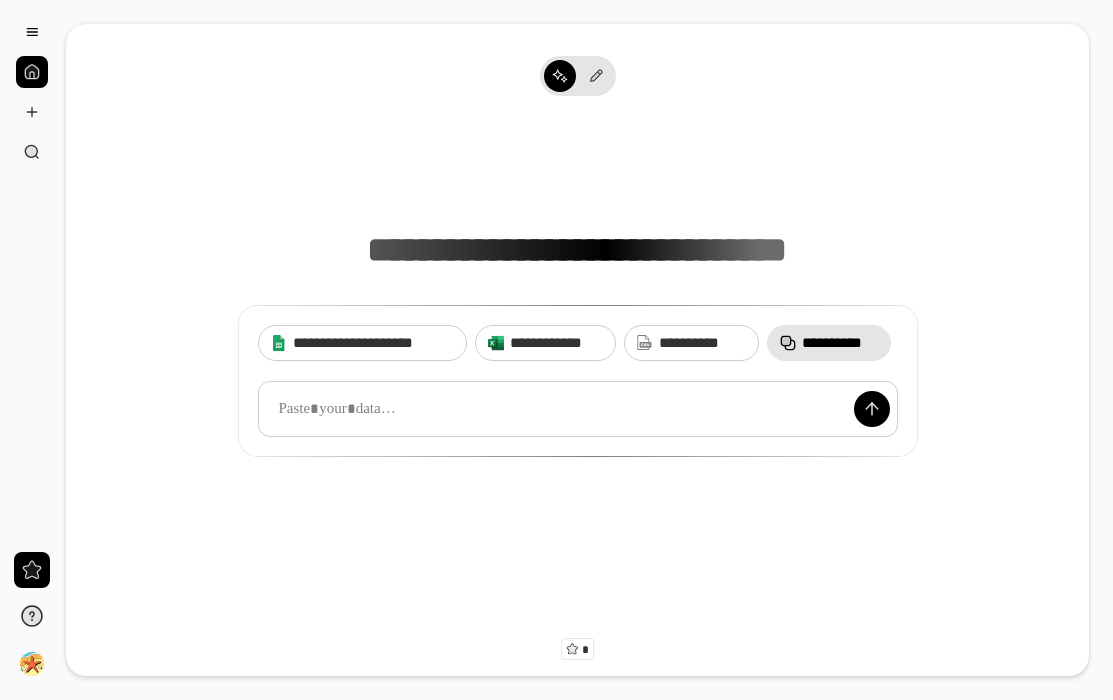 click at bounding box center [578, 409] 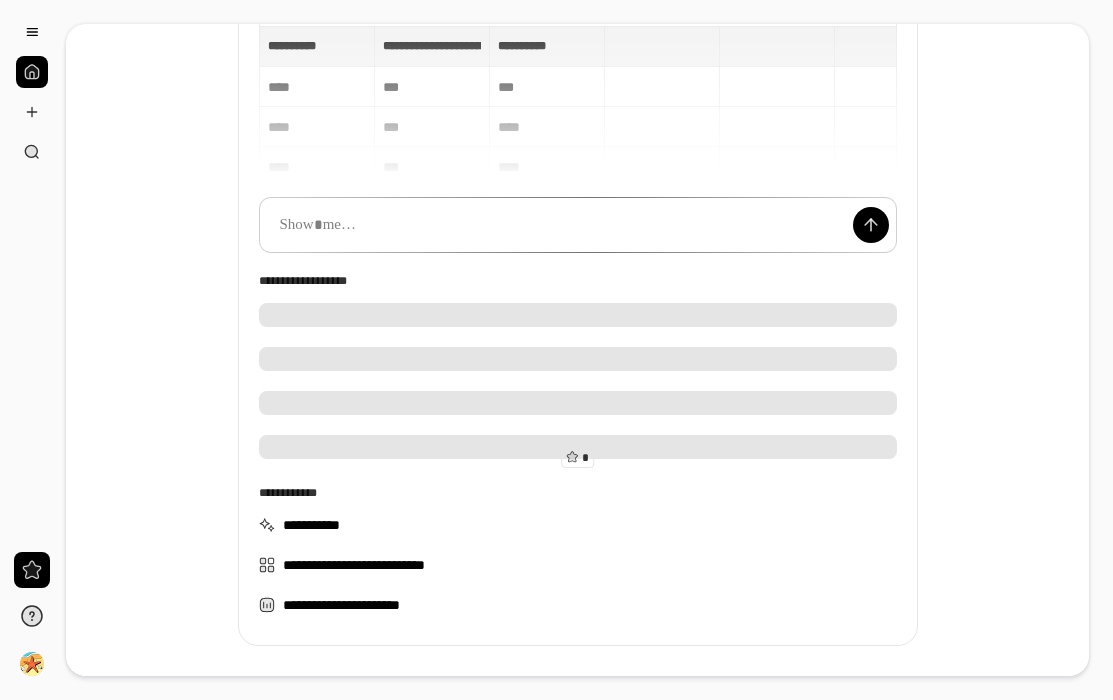 scroll, scrollTop: 198, scrollLeft: 0, axis: vertical 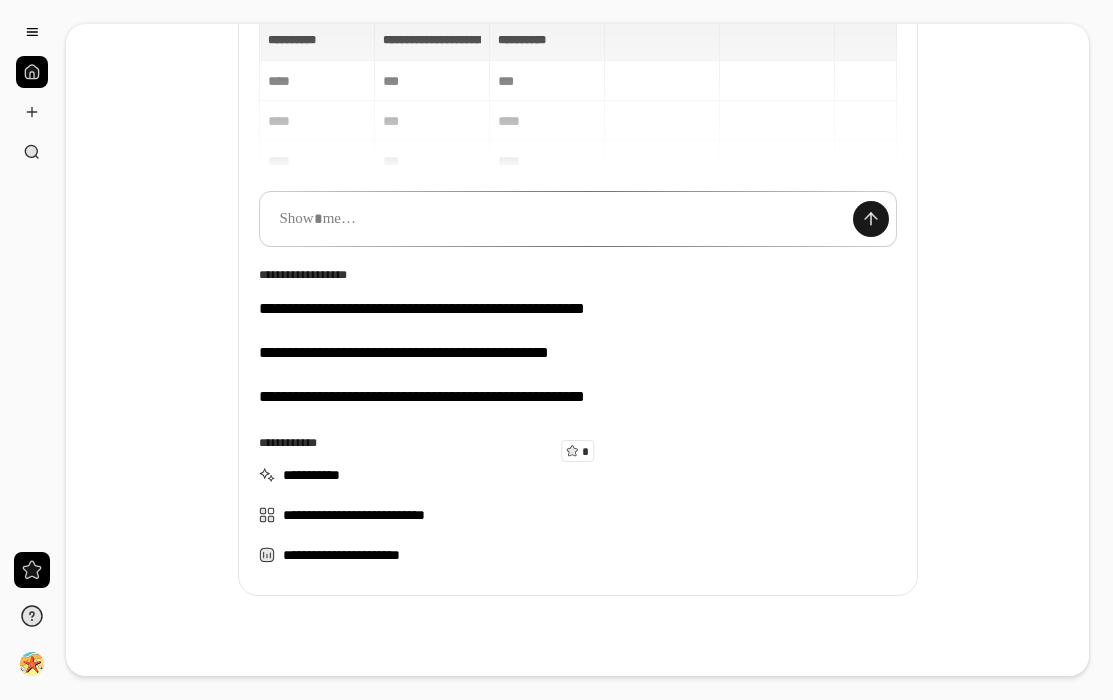 click at bounding box center (871, 219) 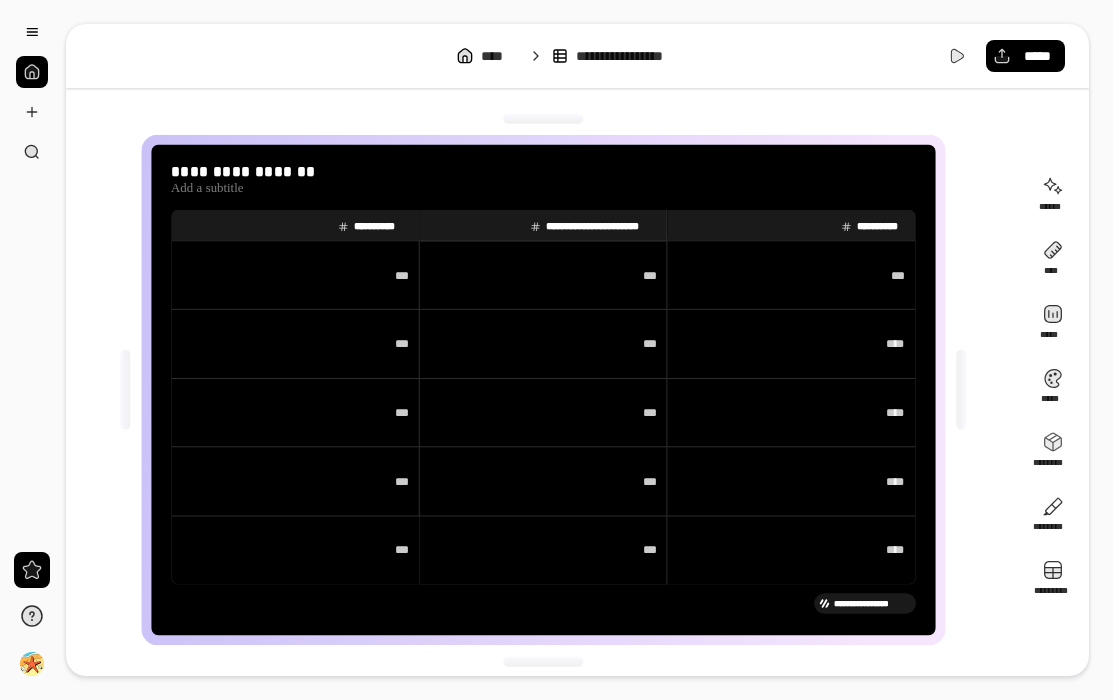 scroll, scrollTop: 0, scrollLeft: 0, axis: both 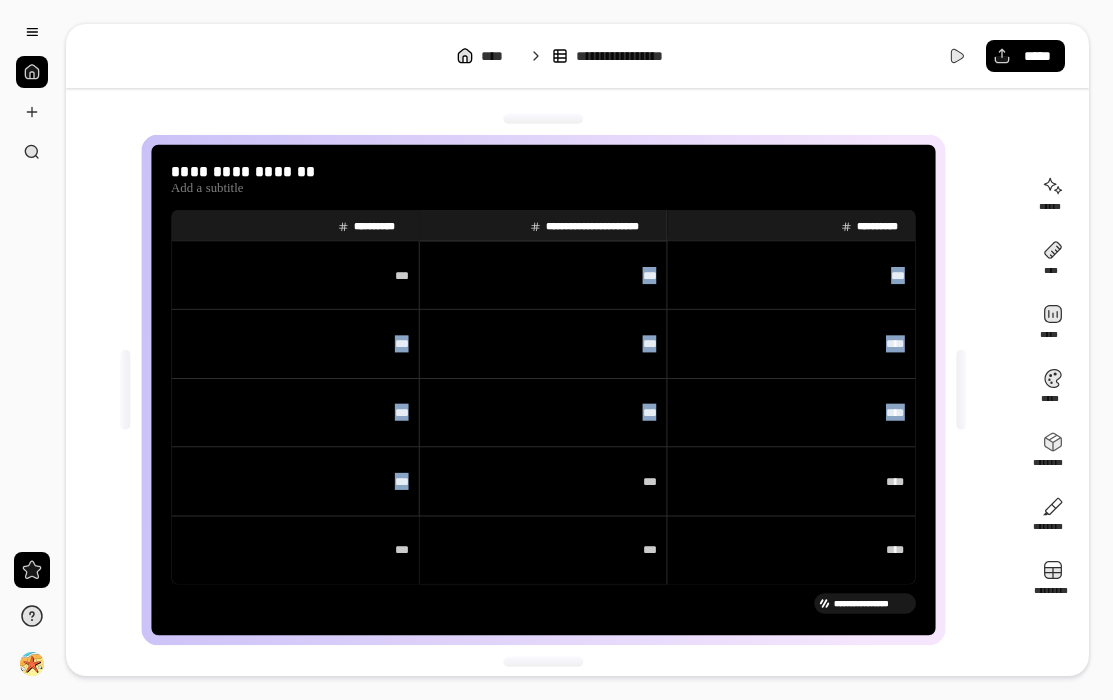 drag, startPoint x: 354, startPoint y: 308, endPoint x: 507, endPoint y: 480, distance: 230.20209 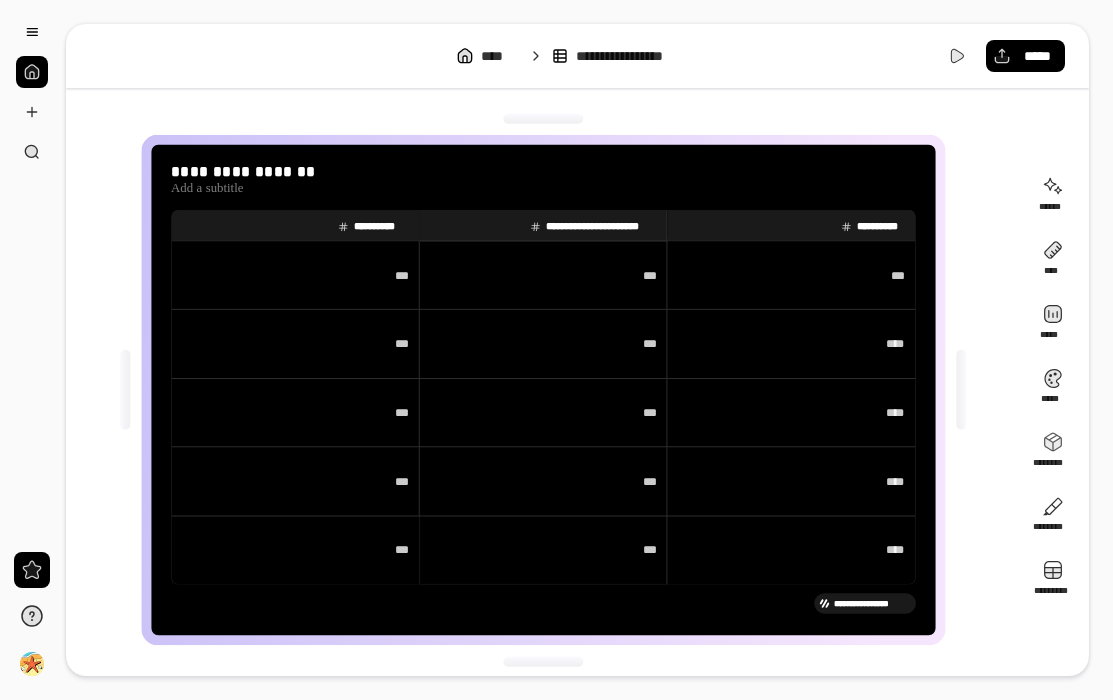 click on "***" at bounding box center (543, 481) 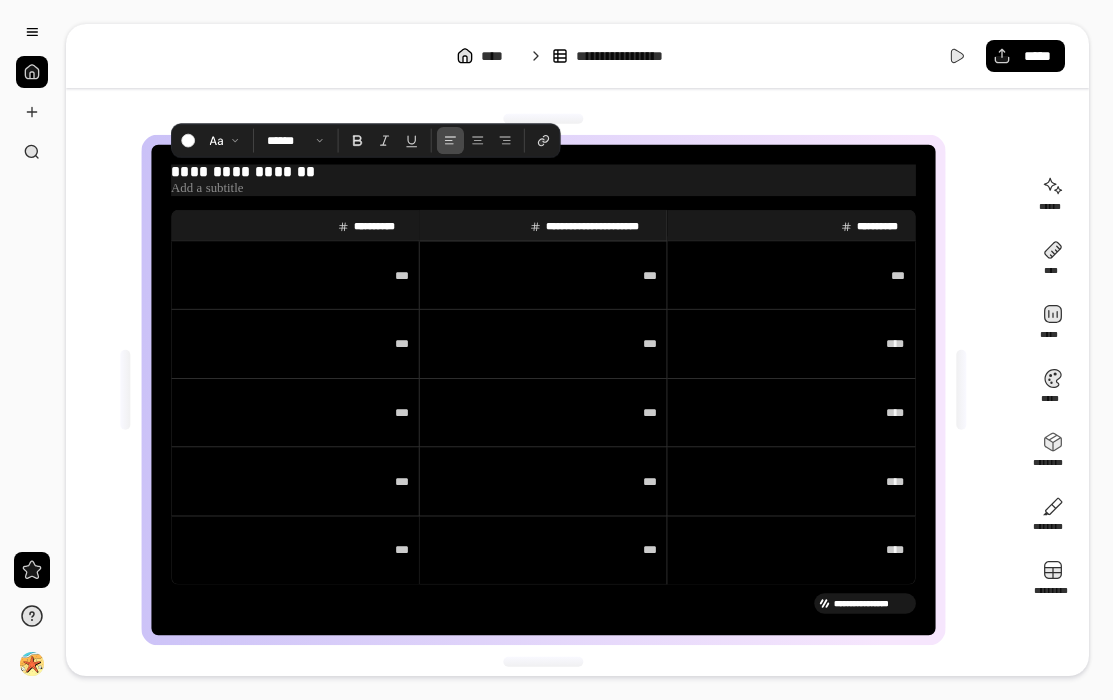 click at bounding box center (543, 188) 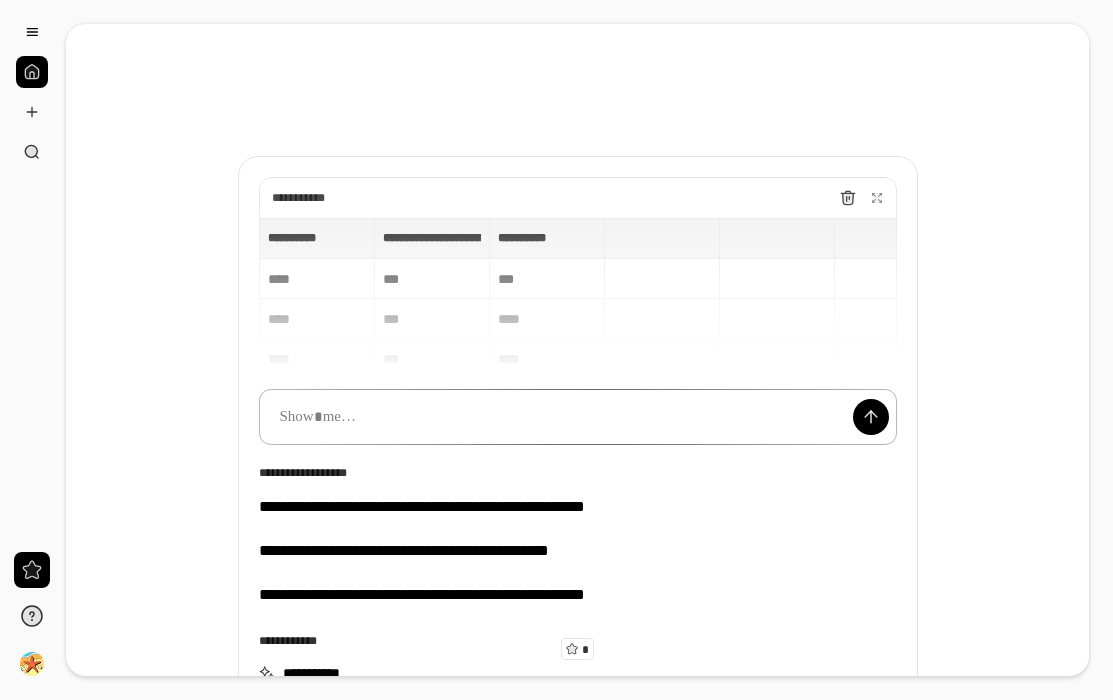 click at bounding box center (578, 417) 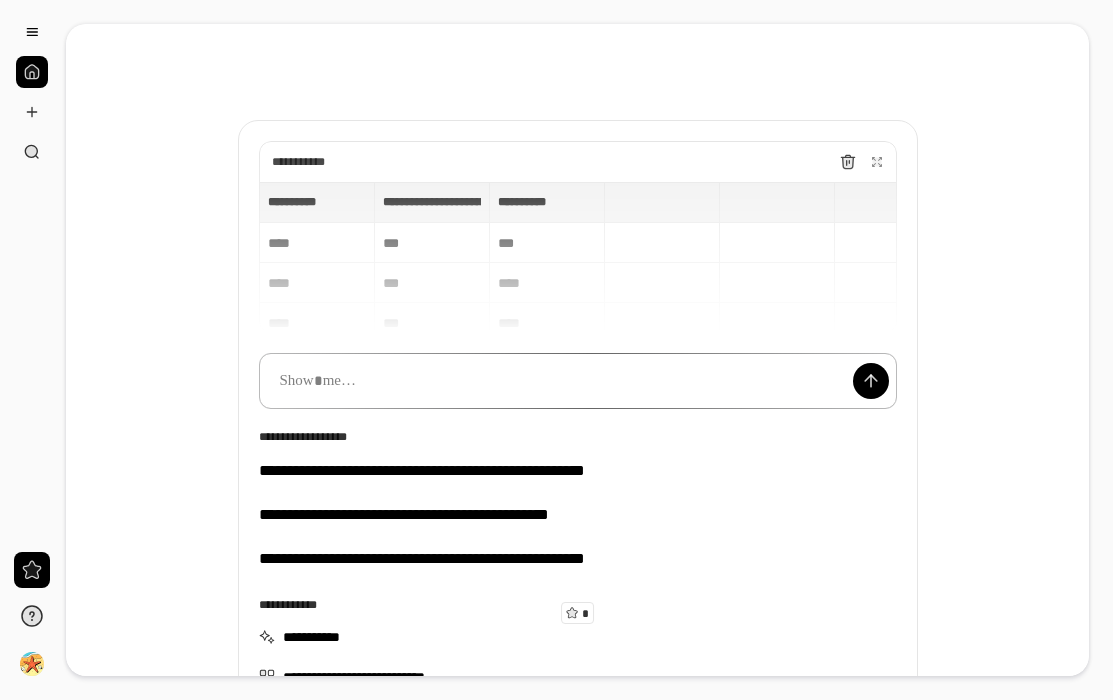 scroll, scrollTop: 37, scrollLeft: 0, axis: vertical 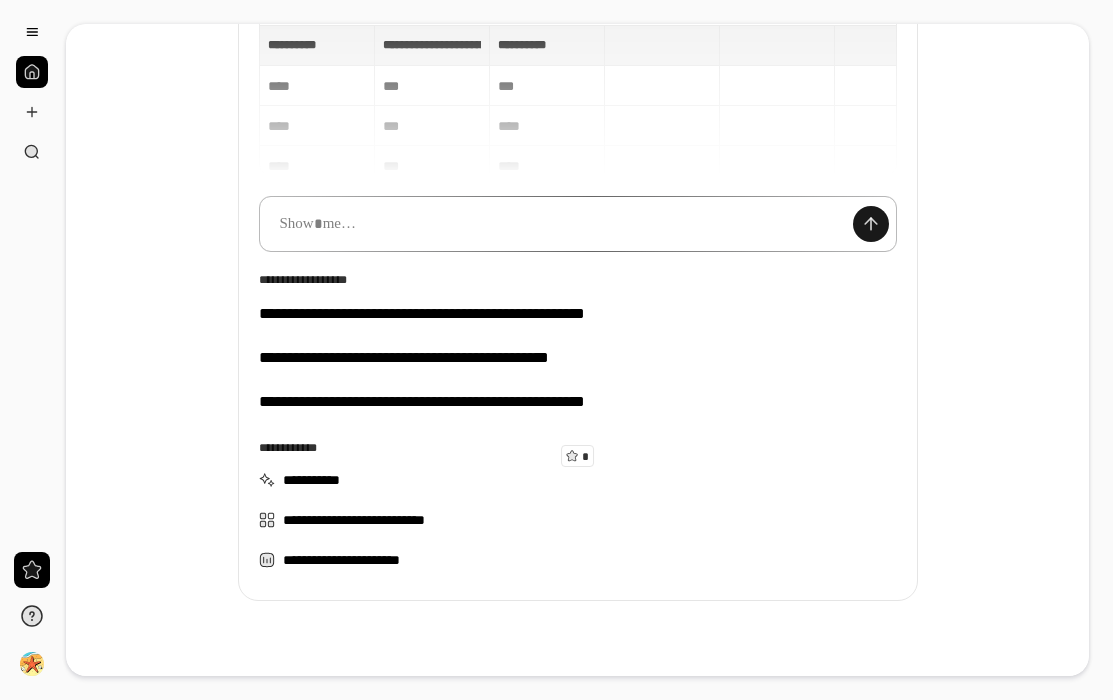 paste 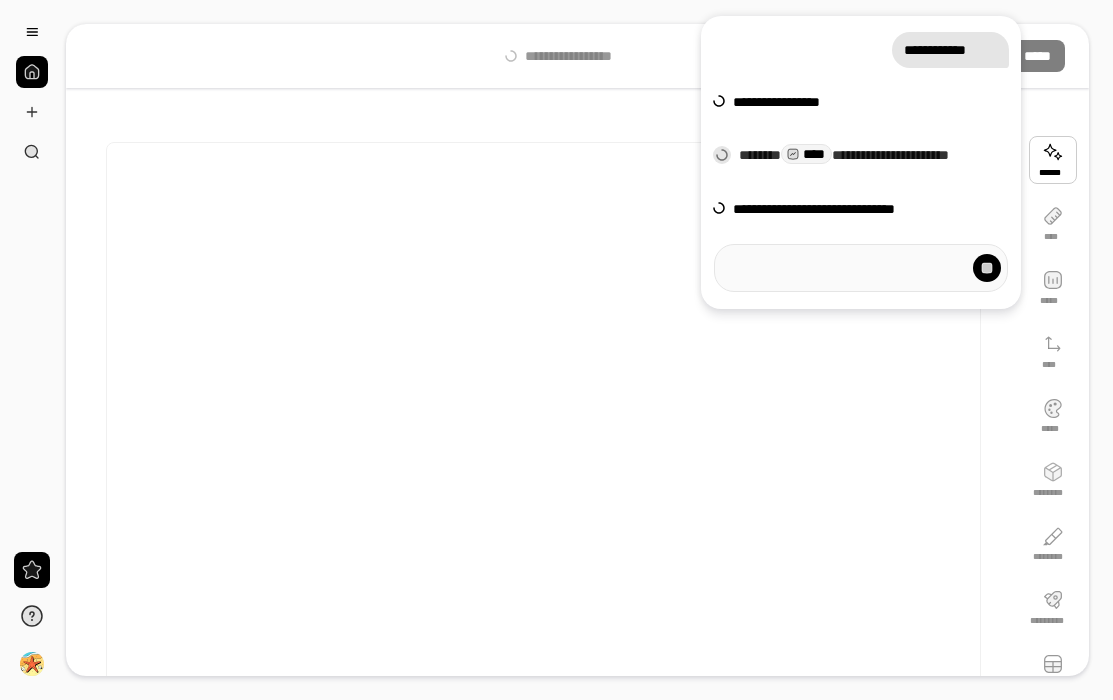 scroll, scrollTop: 0, scrollLeft: 0, axis: both 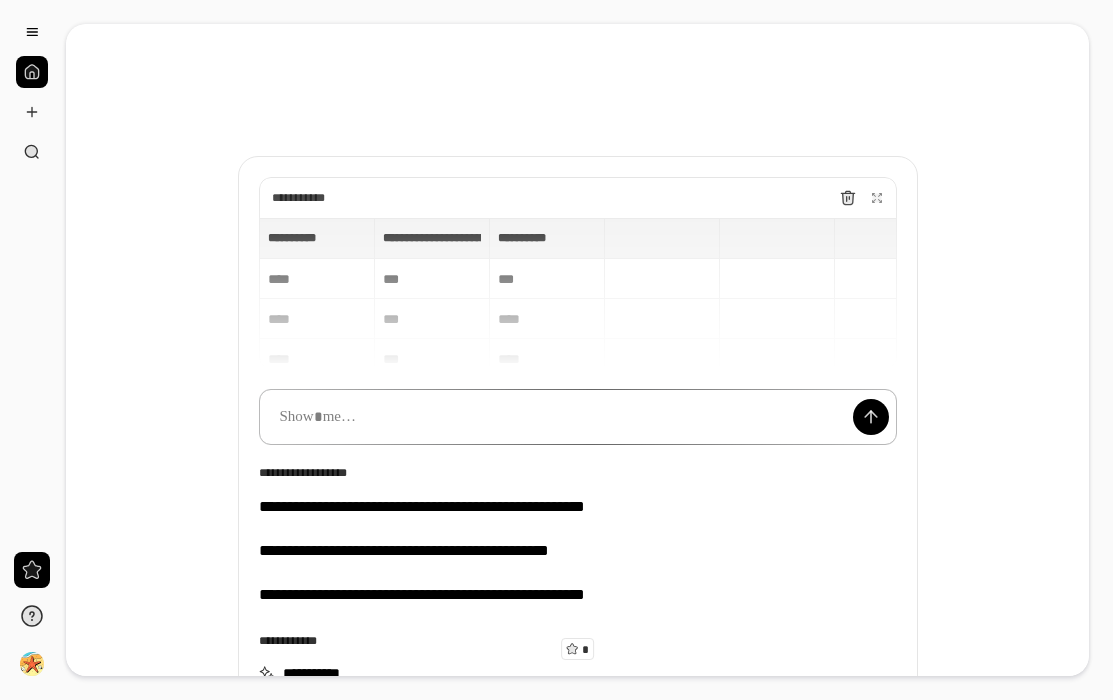 paste 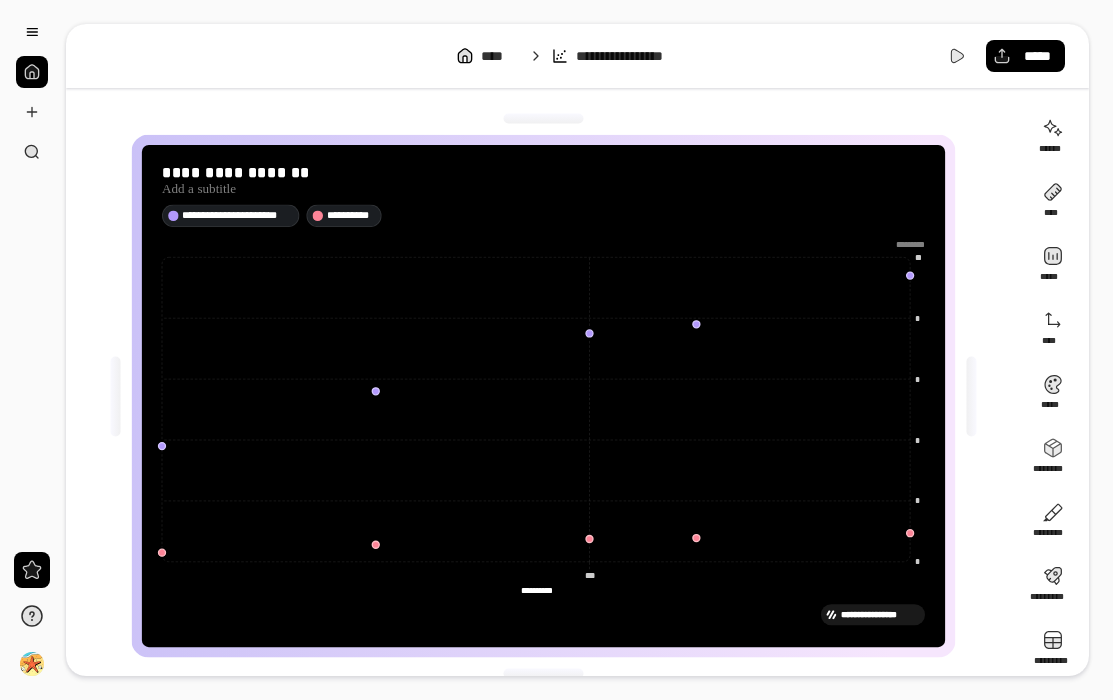 click on "**********" at bounding box center [880, 615] 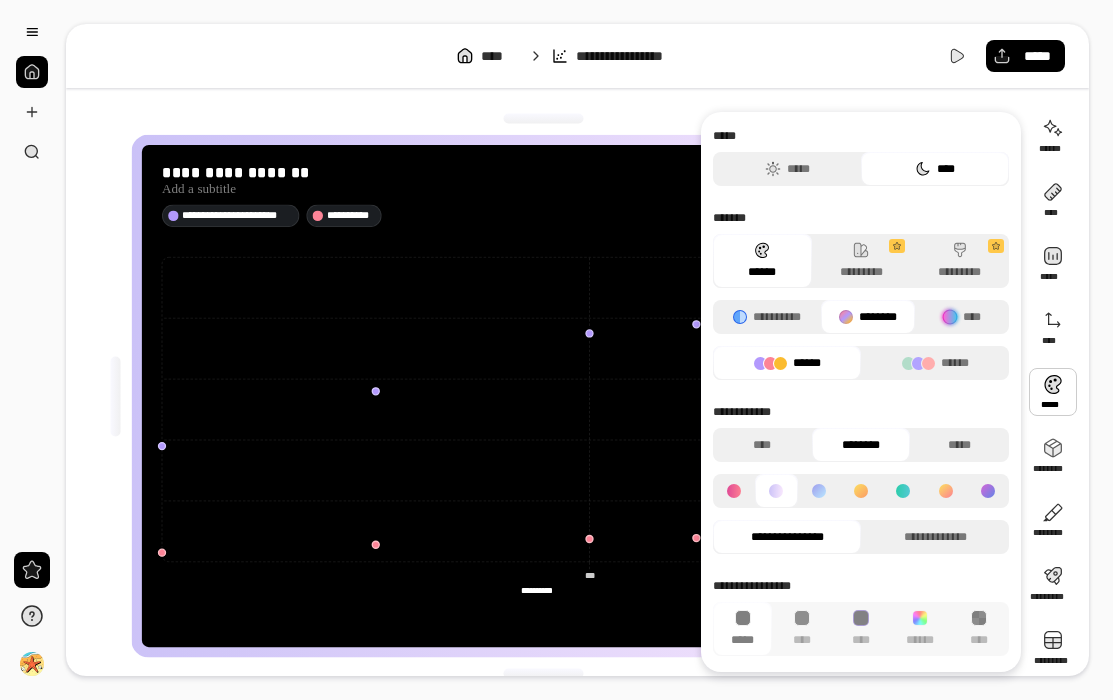 click at bounding box center (1053, 392) 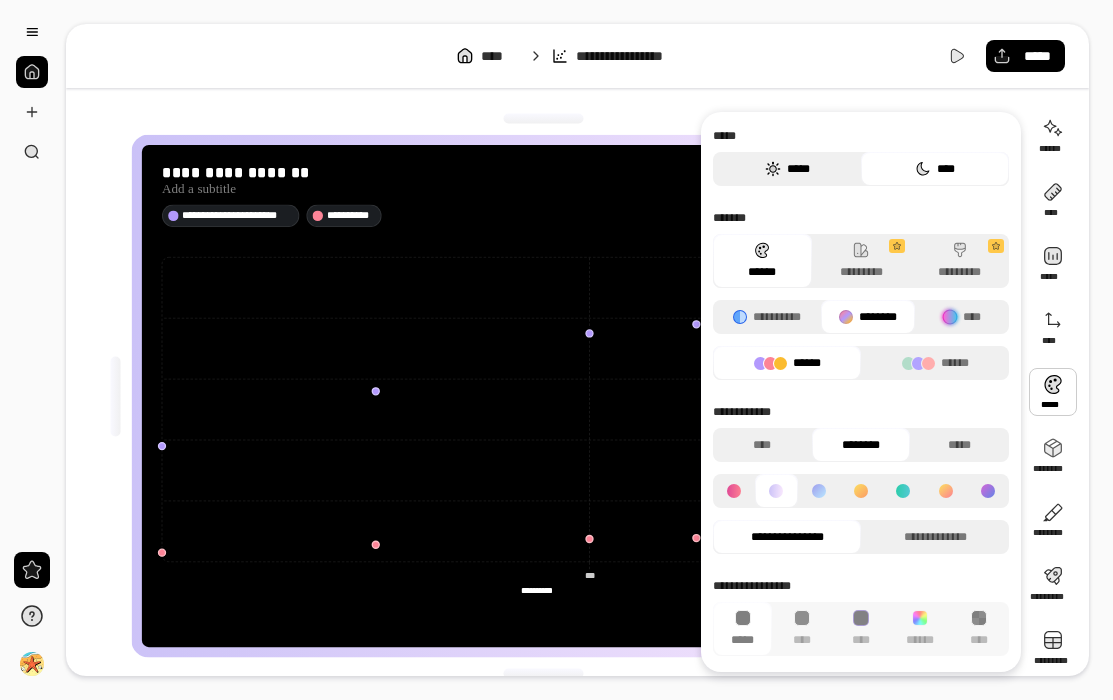 click on "*****" at bounding box center [787, 169] 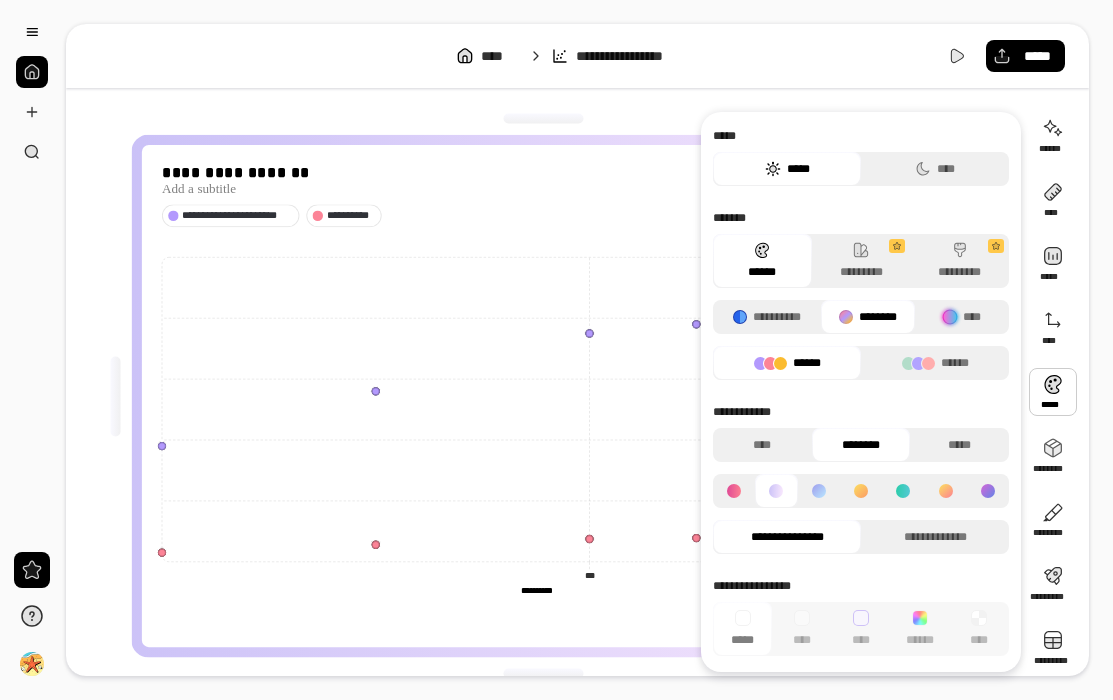 click on "[PHONE]" at bounding box center [543, 396] 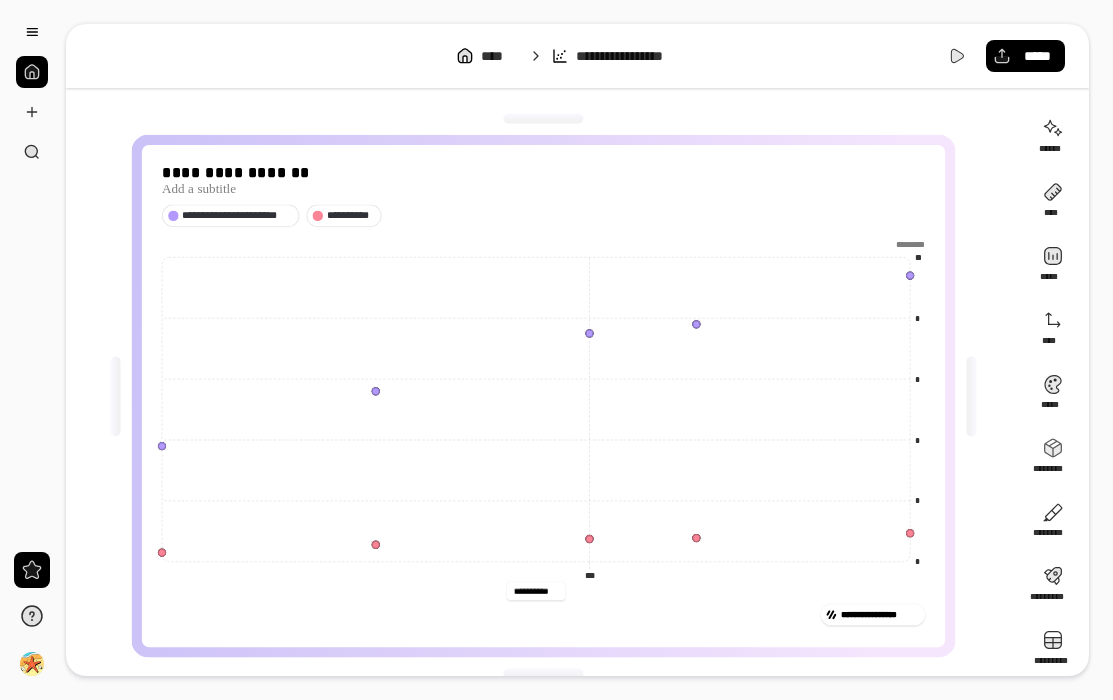 click on "[PHONE]" at bounding box center [535, 592] 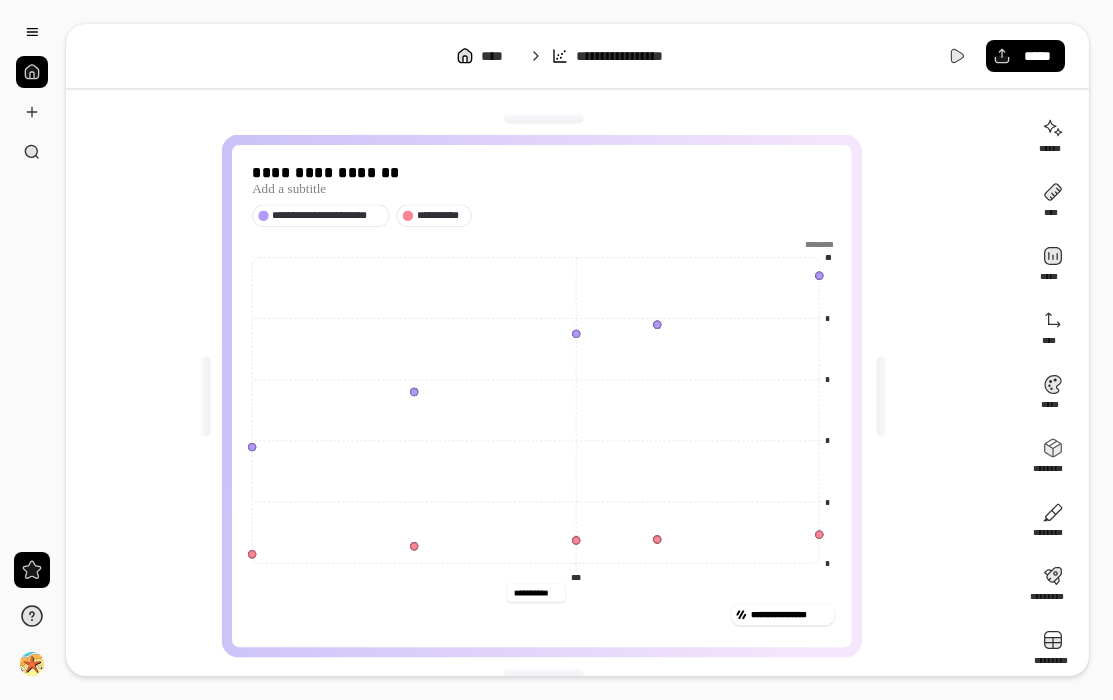 click at bounding box center (206, 396) 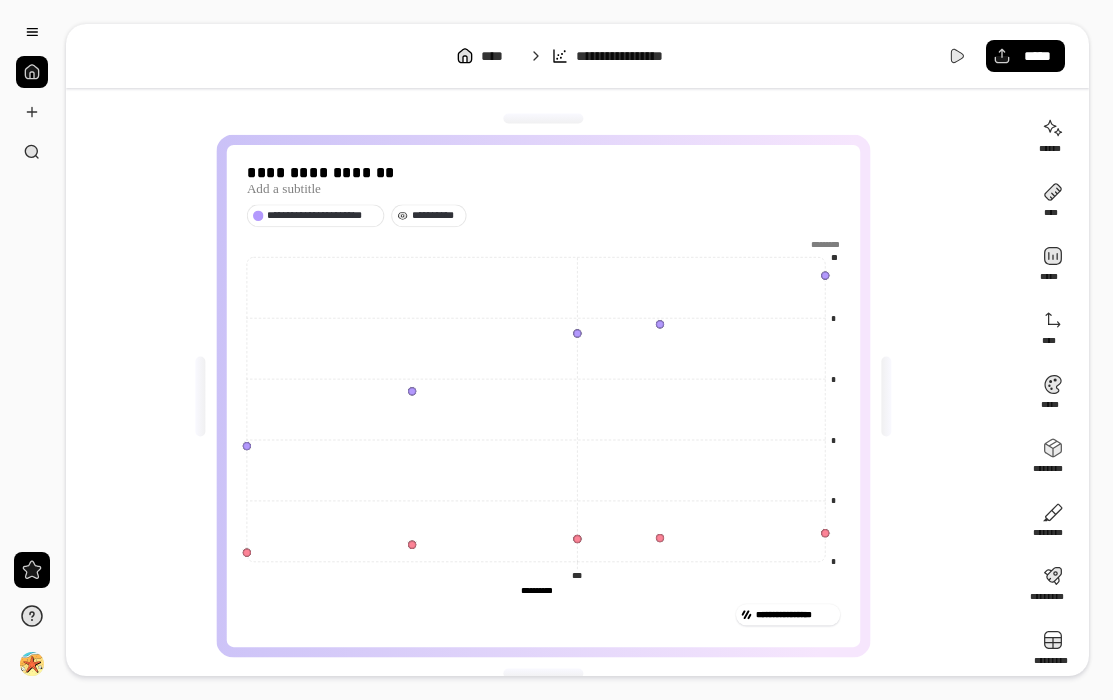 click on "[PHONE]" at bounding box center (436, 216) 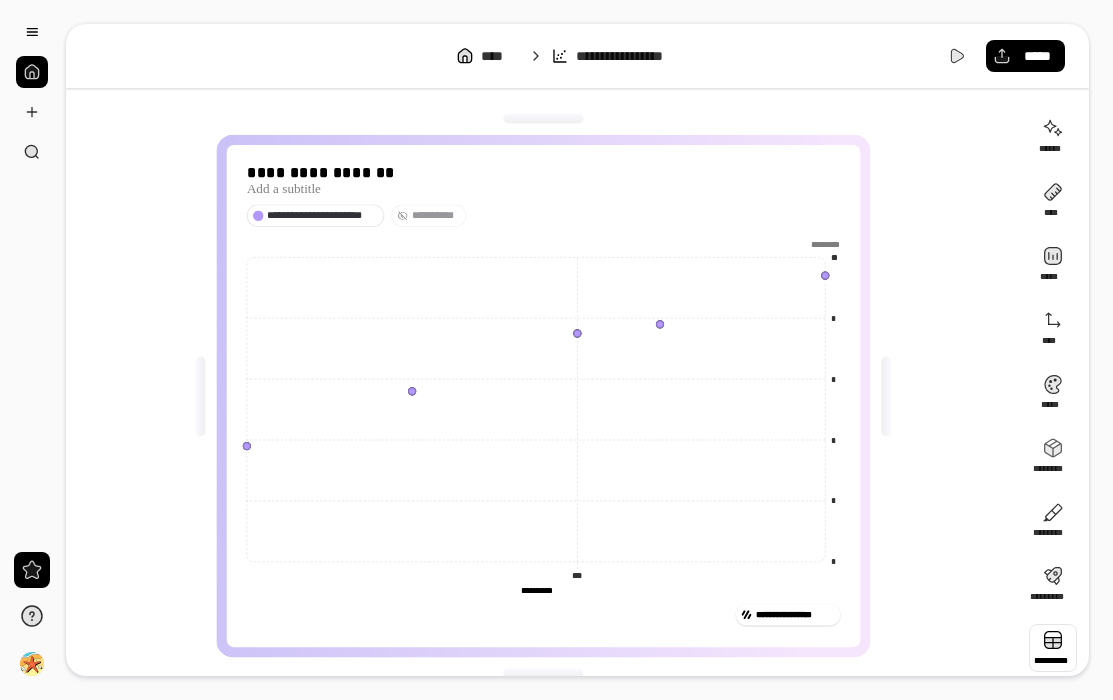 click at bounding box center [1053, 648] 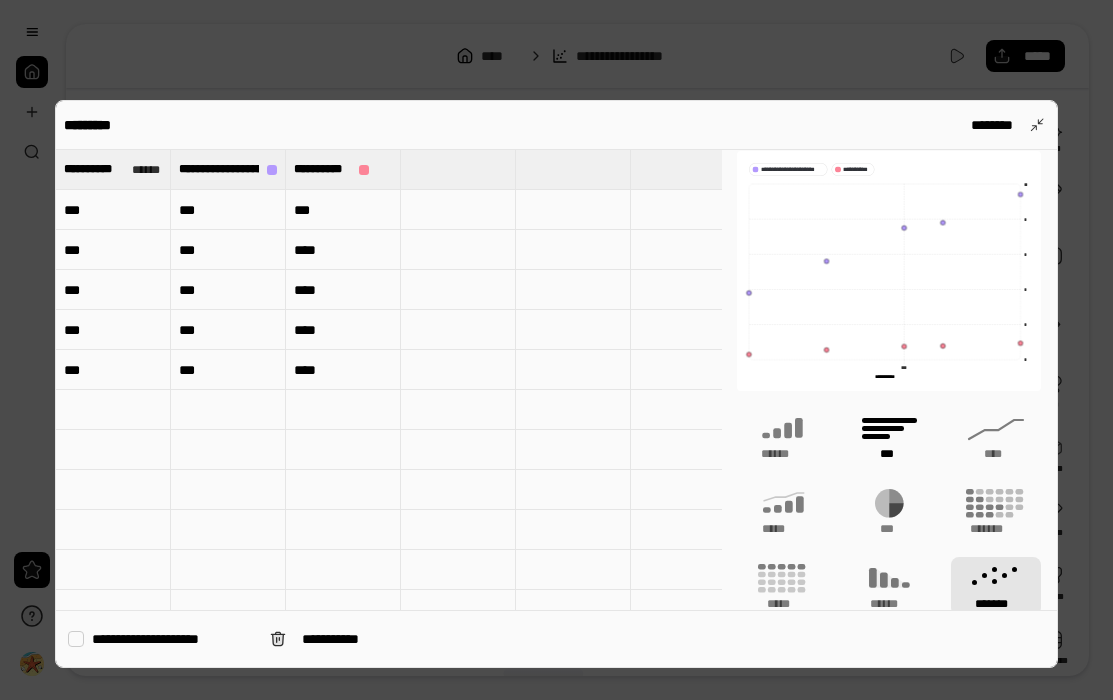 scroll, scrollTop: 23, scrollLeft: 0, axis: vertical 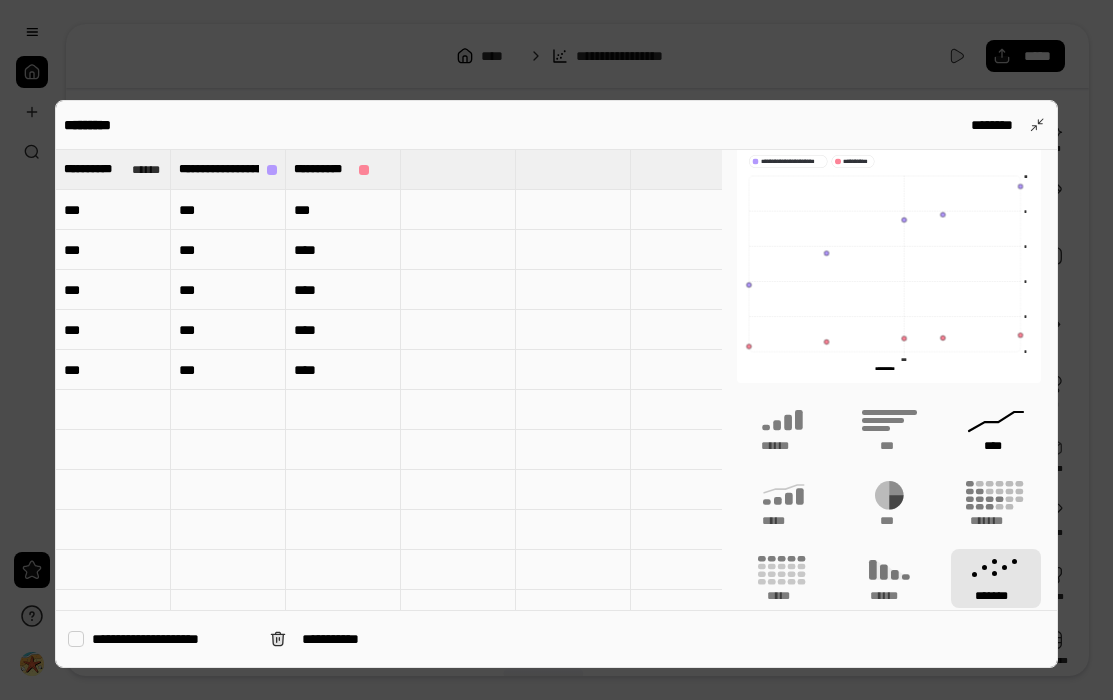 click on "****" at bounding box center [996, 428] 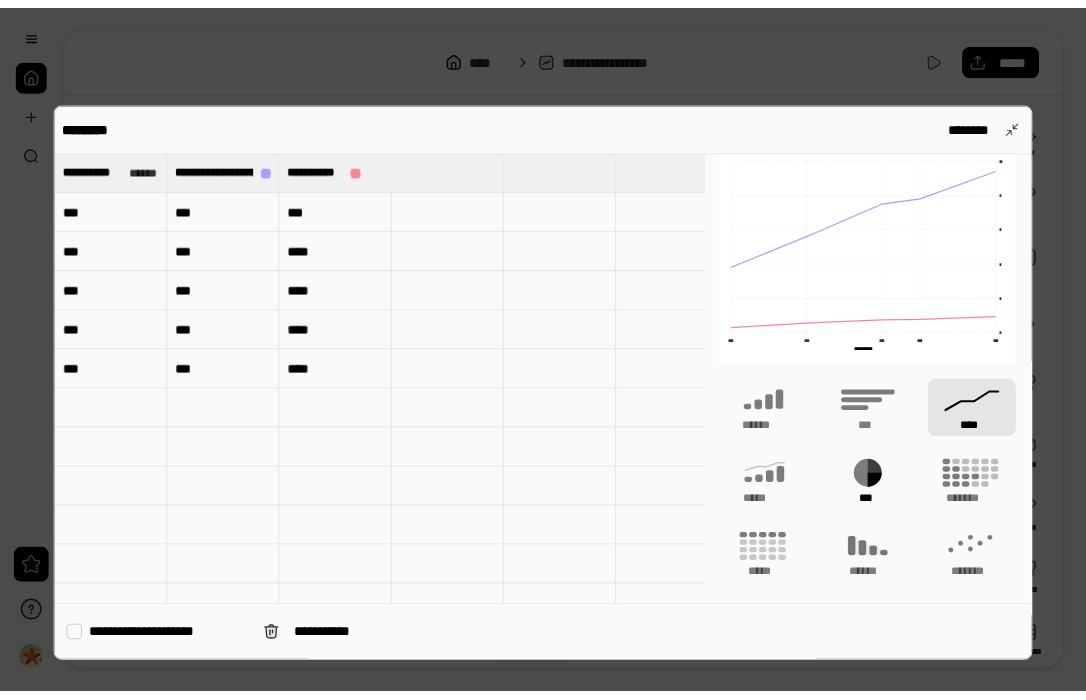 scroll, scrollTop: 47, scrollLeft: 0, axis: vertical 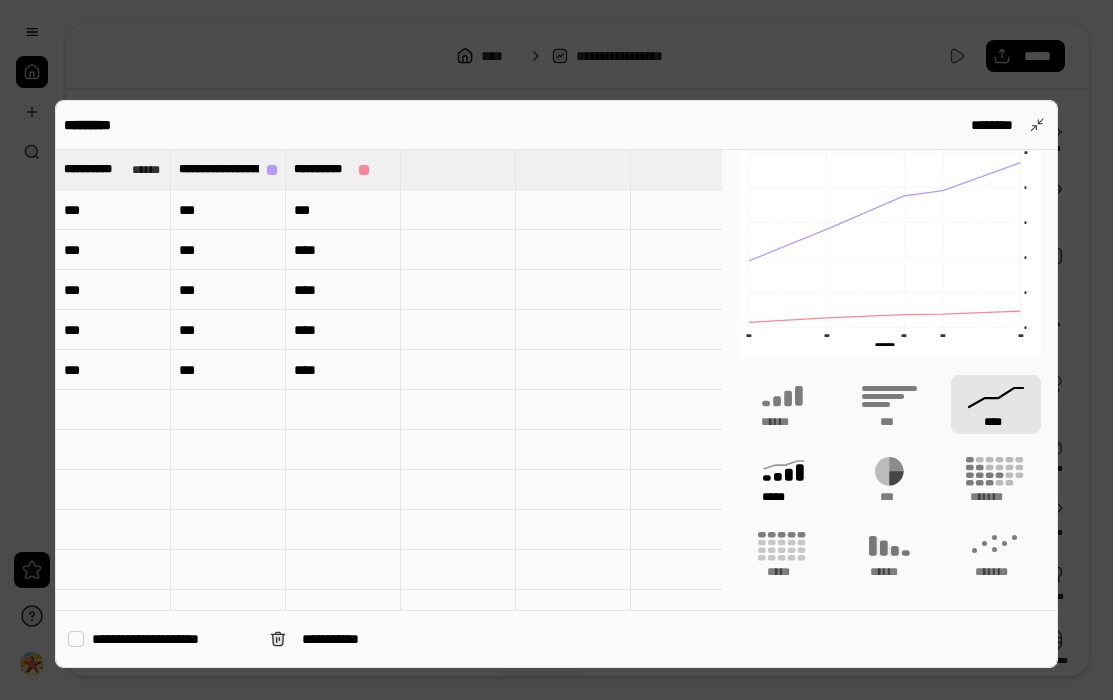 click 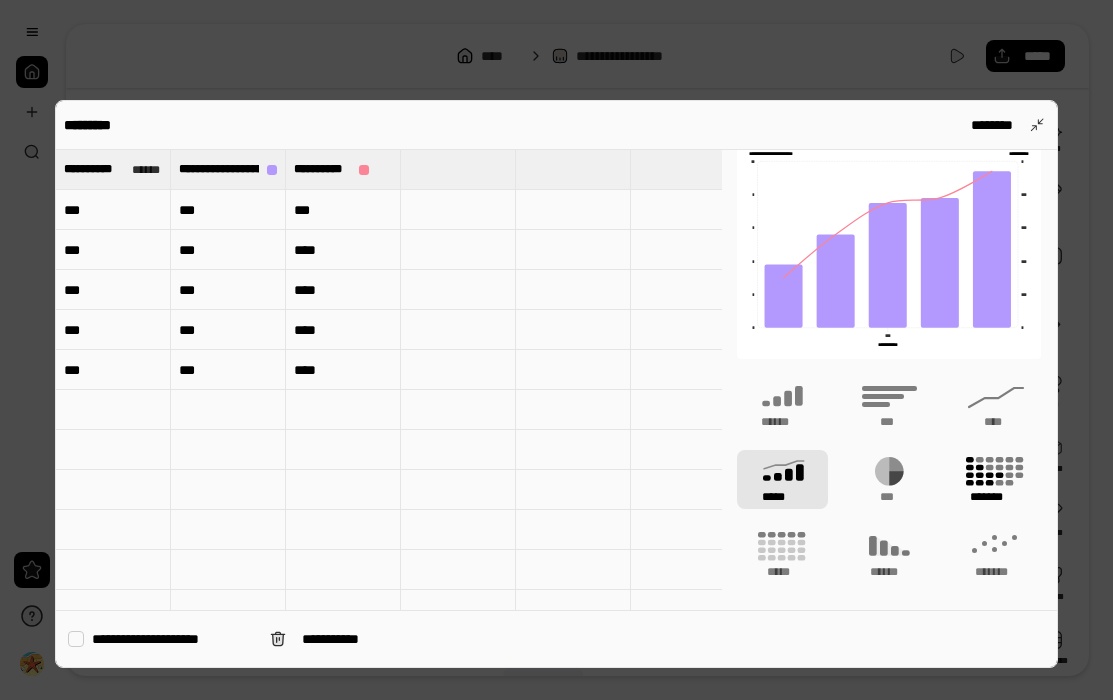 click 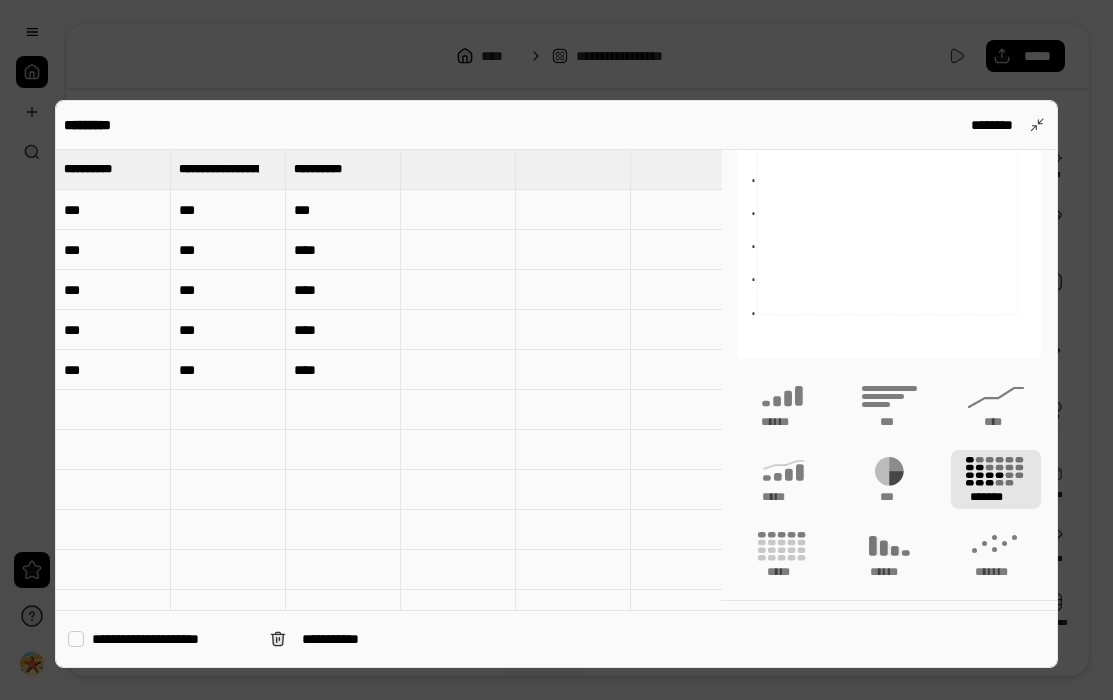 type 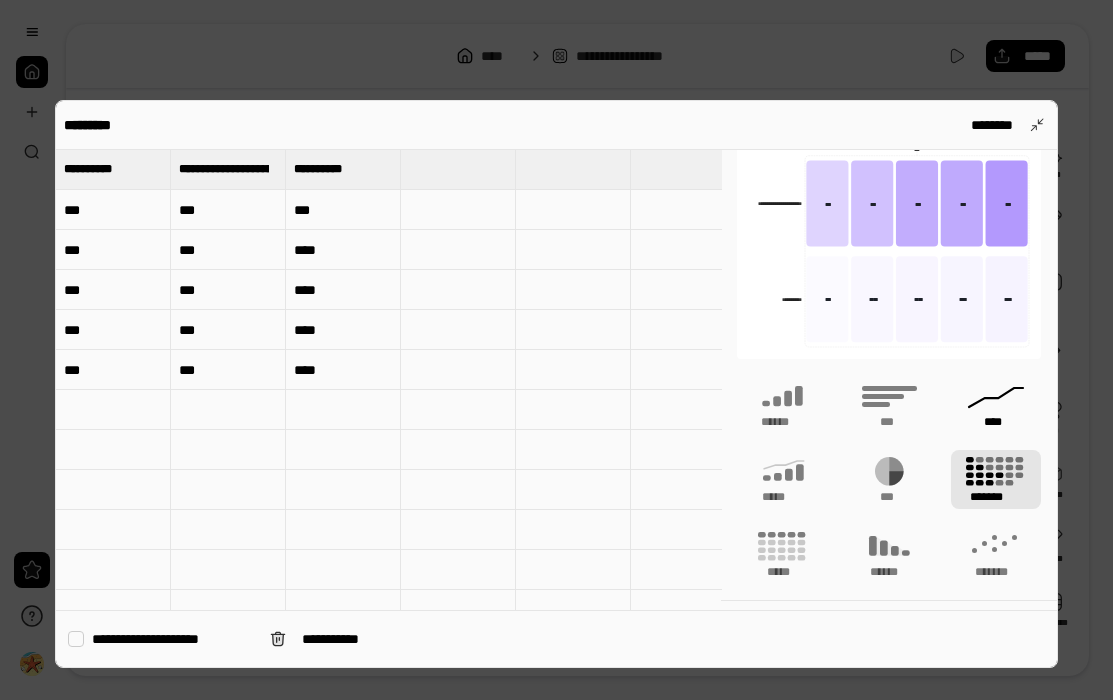 click on "****" at bounding box center (996, 422) 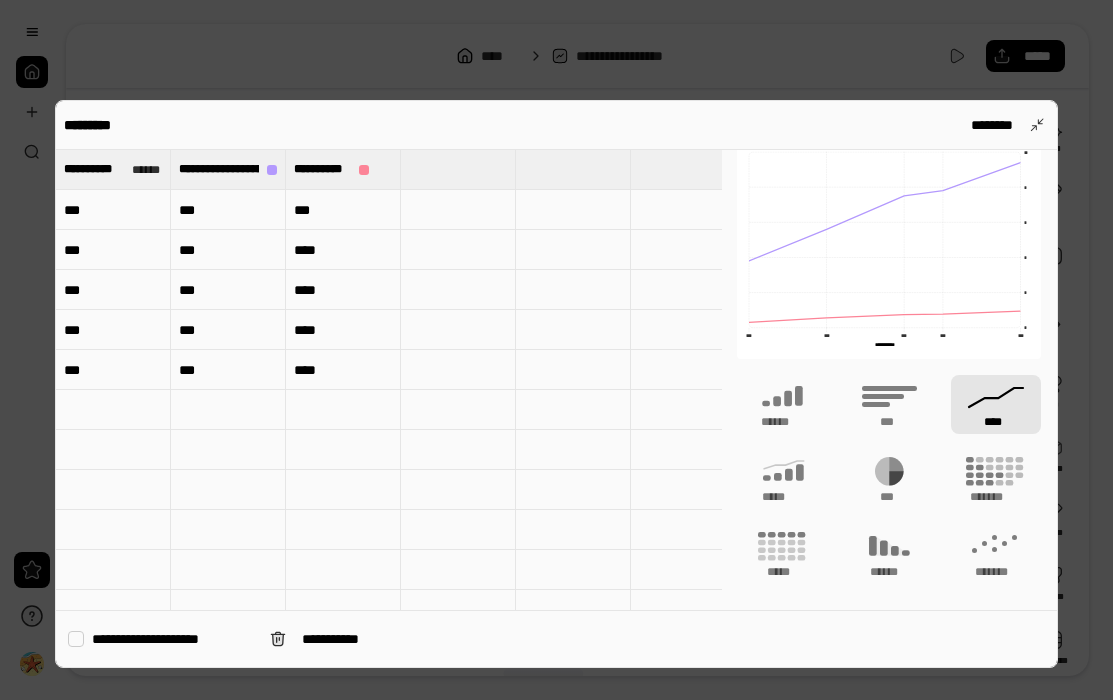 click at bounding box center (556, 350) 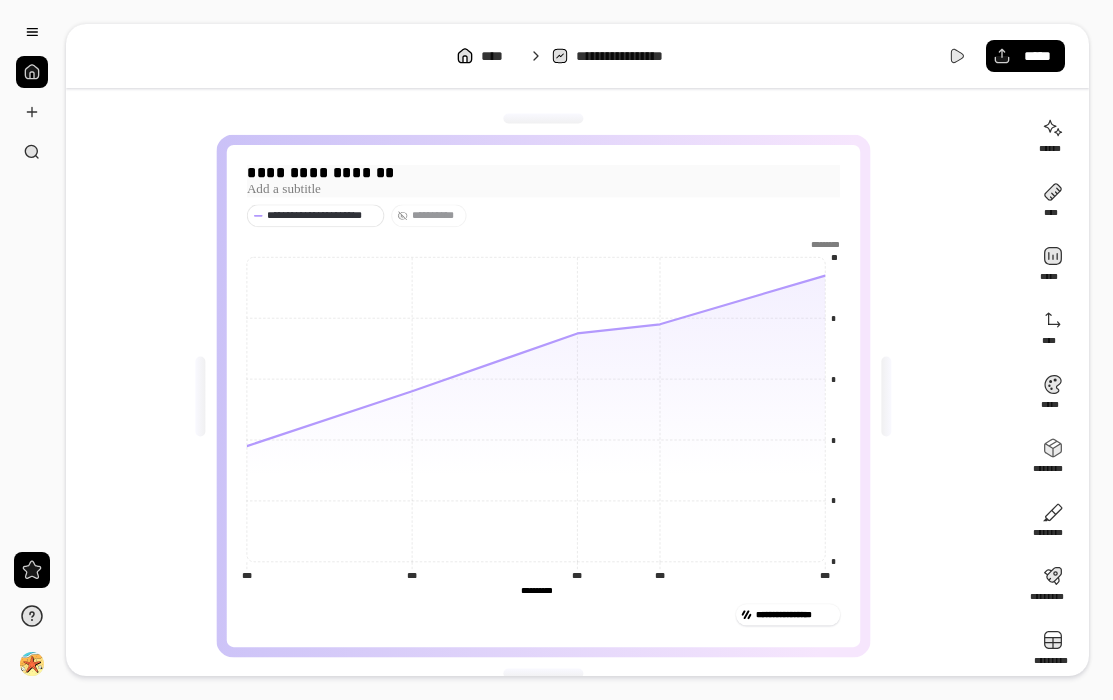 click on "**********" at bounding box center [543, 173] 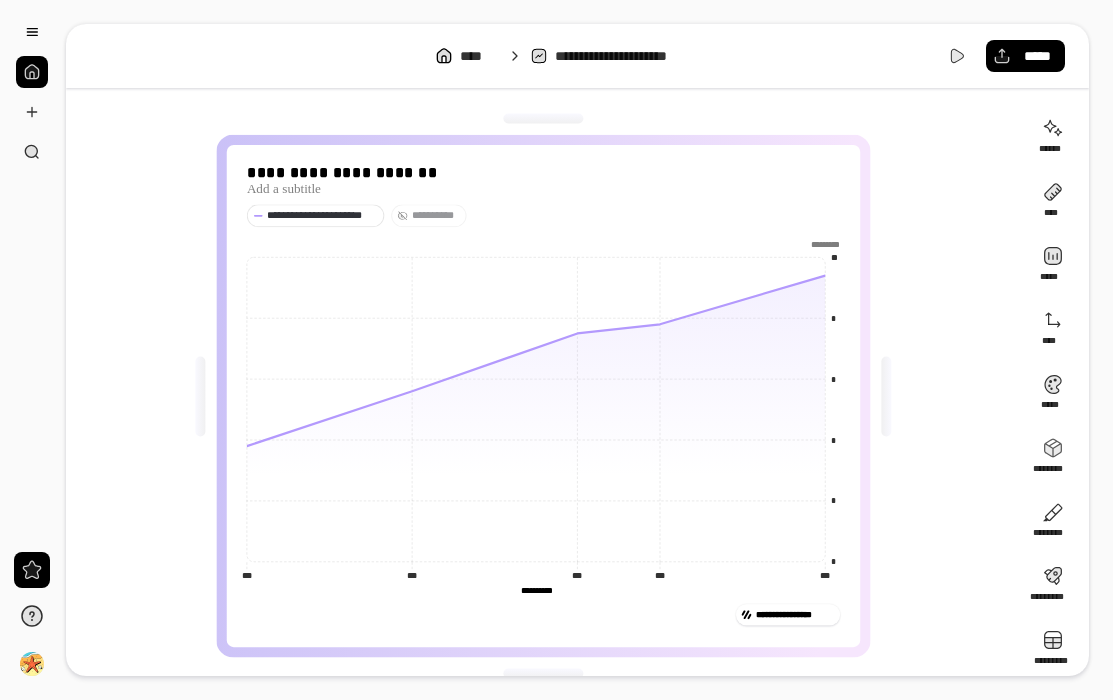click on "[PHONE]" at bounding box center [543, 396] 